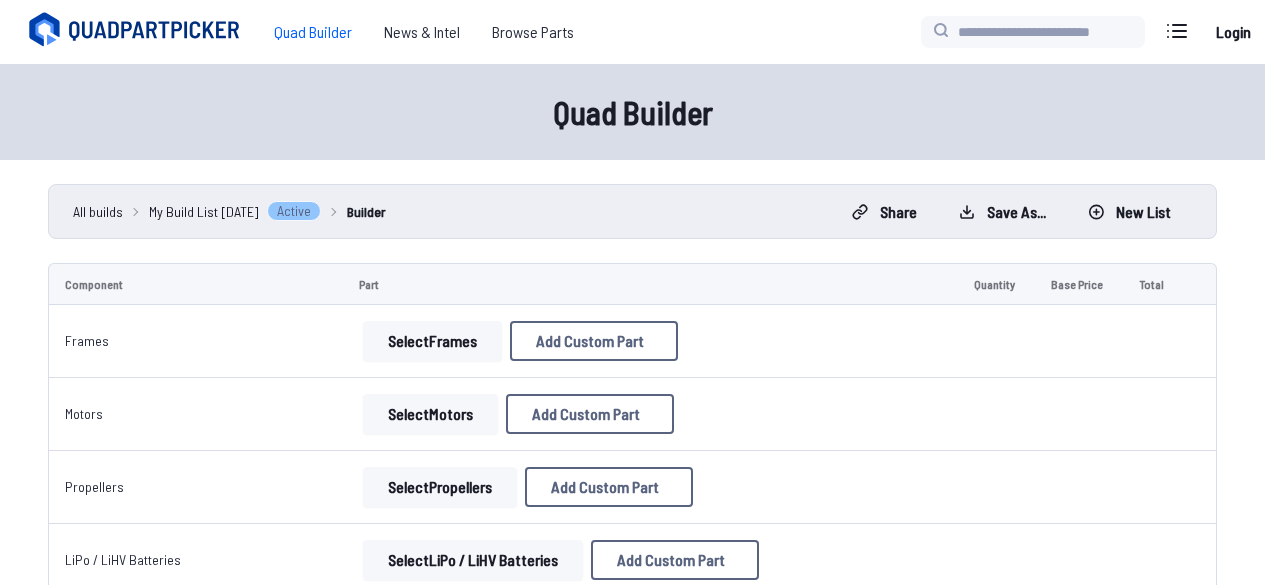 select on "**********" 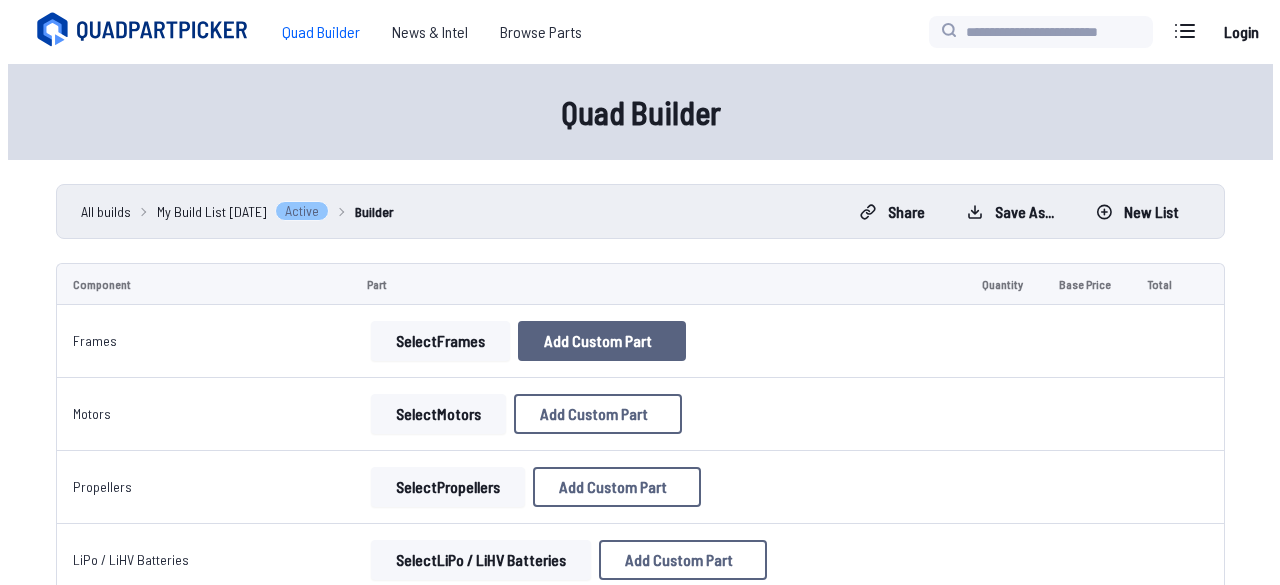 scroll, scrollTop: 0, scrollLeft: 0, axis: both 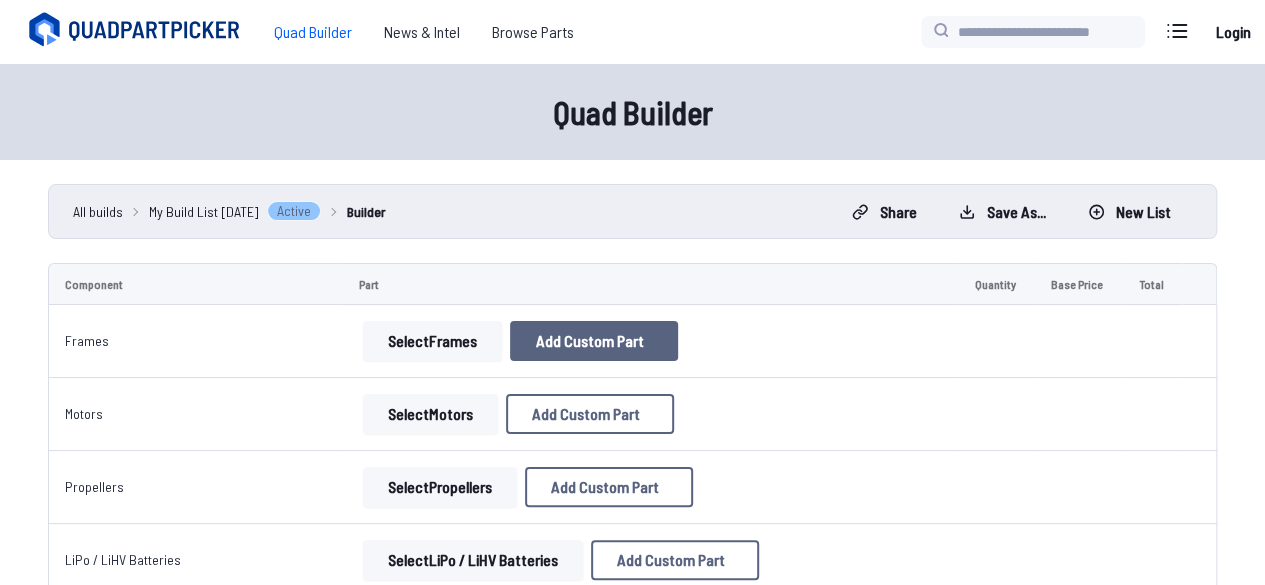 click on "Add Custom Part" at bounding box center (590, 341) 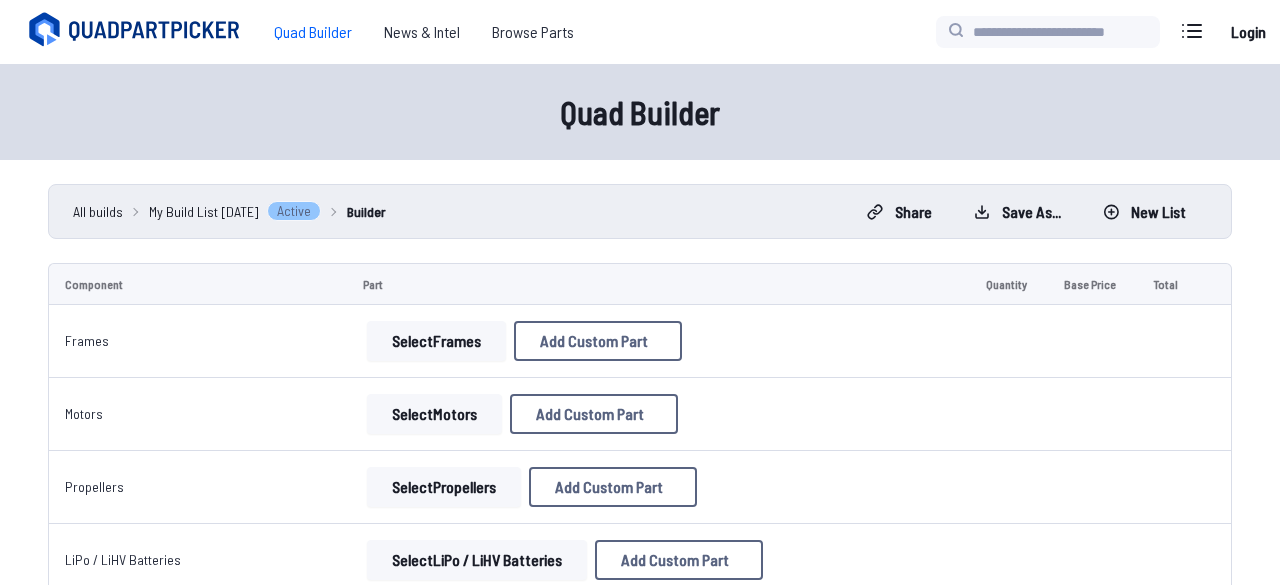 click at bounding box center [640, 309] 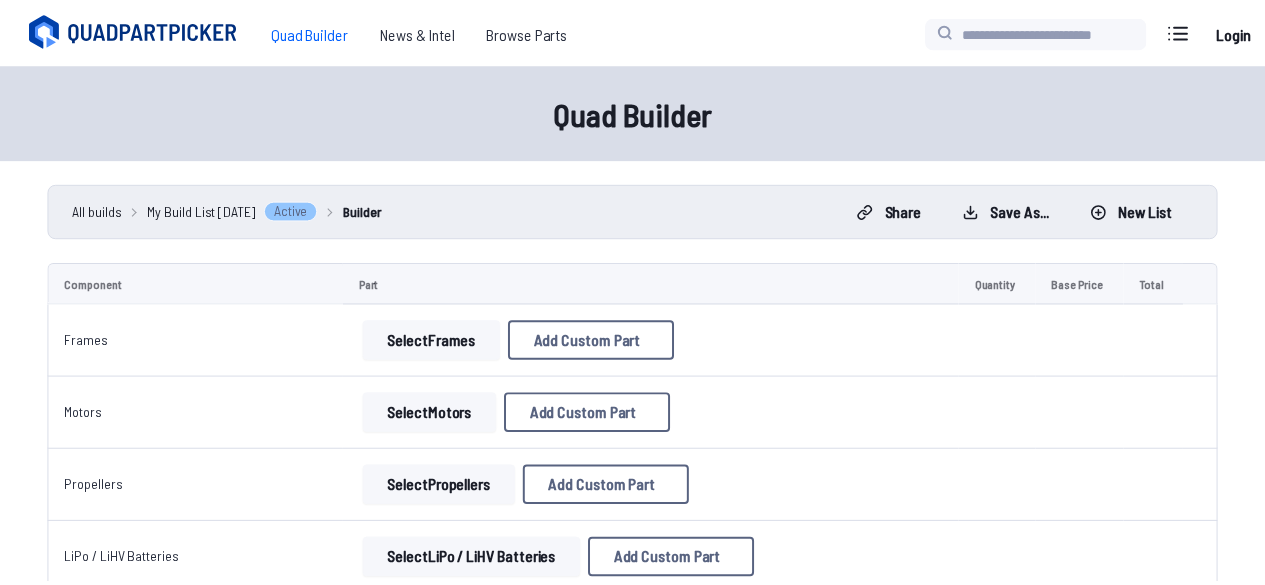 scroll, scrollTop: 0, scrollLeft: 0, axis: both 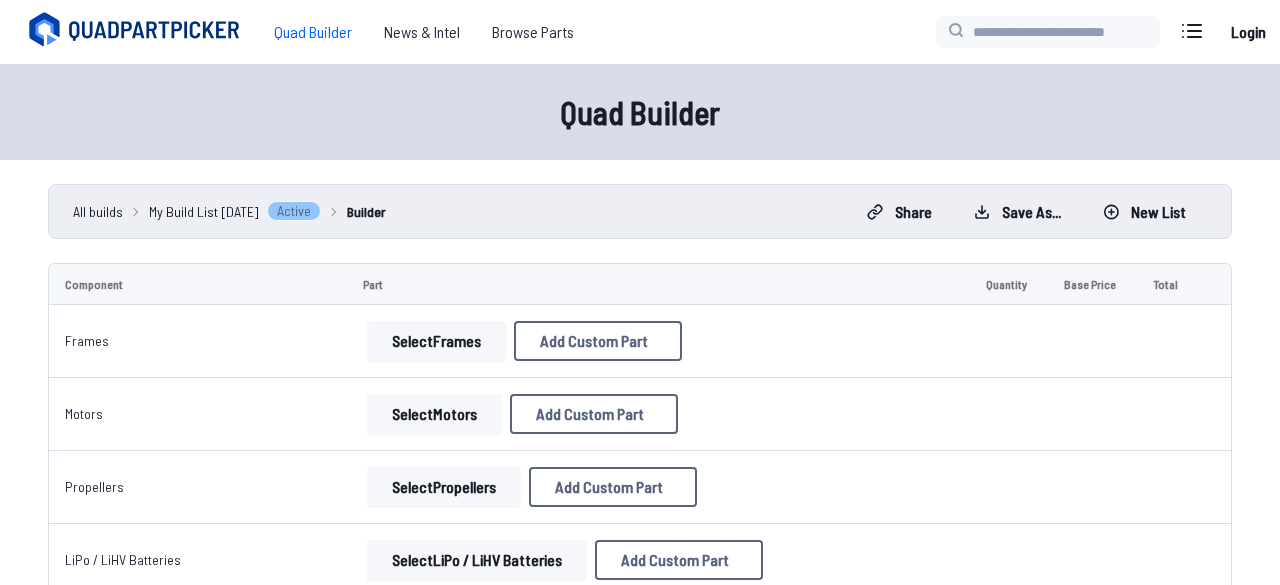 click 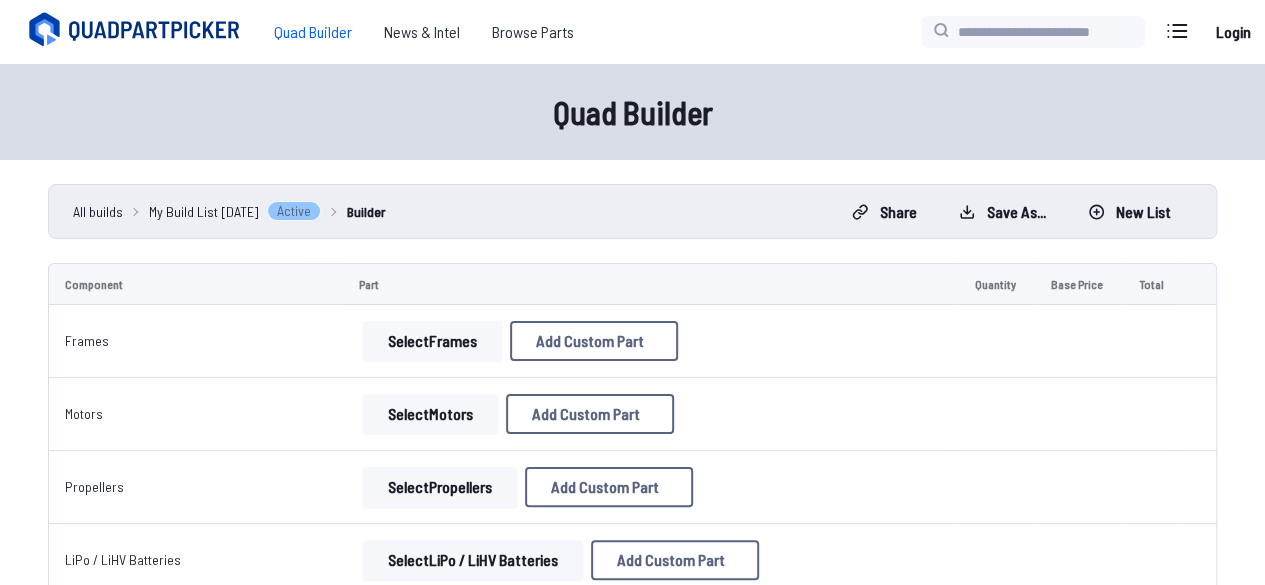 click on "Select  Frames" at bounding box center (432, 341) 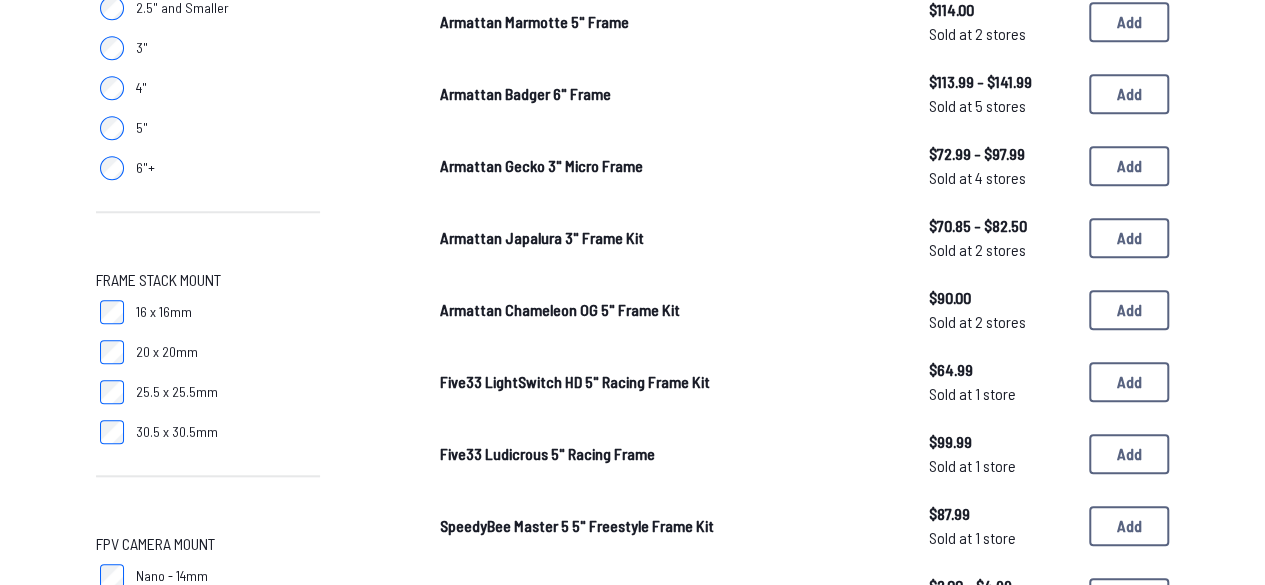 scroll, scrollTop: 800, scrollLeft: 0, axis: vertical 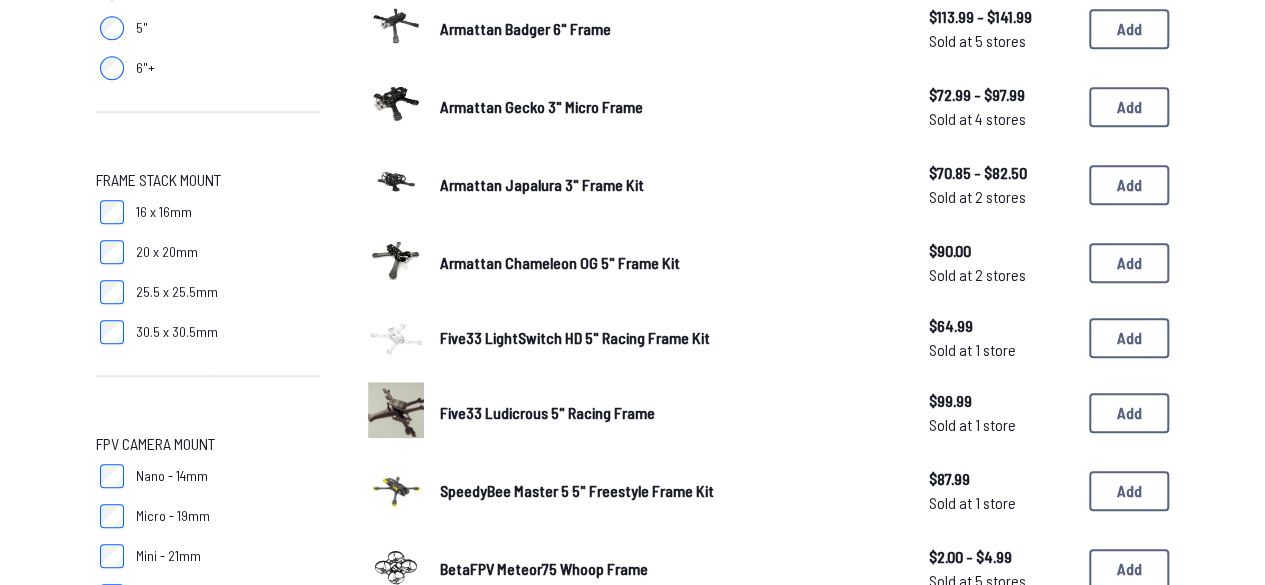 click on "SpeedyBee Master 5 5" Freestyle Frame Kit" at bounding box center (577, 490) 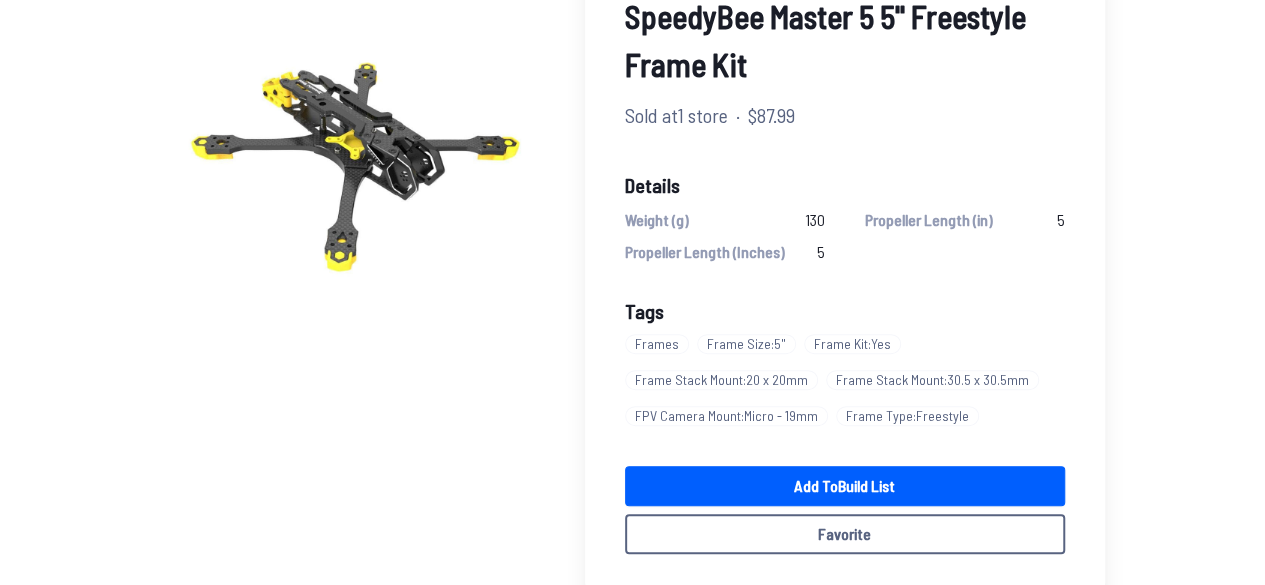 scroll, scrollTop: 300, scrollLeft: 0, axis: vertical 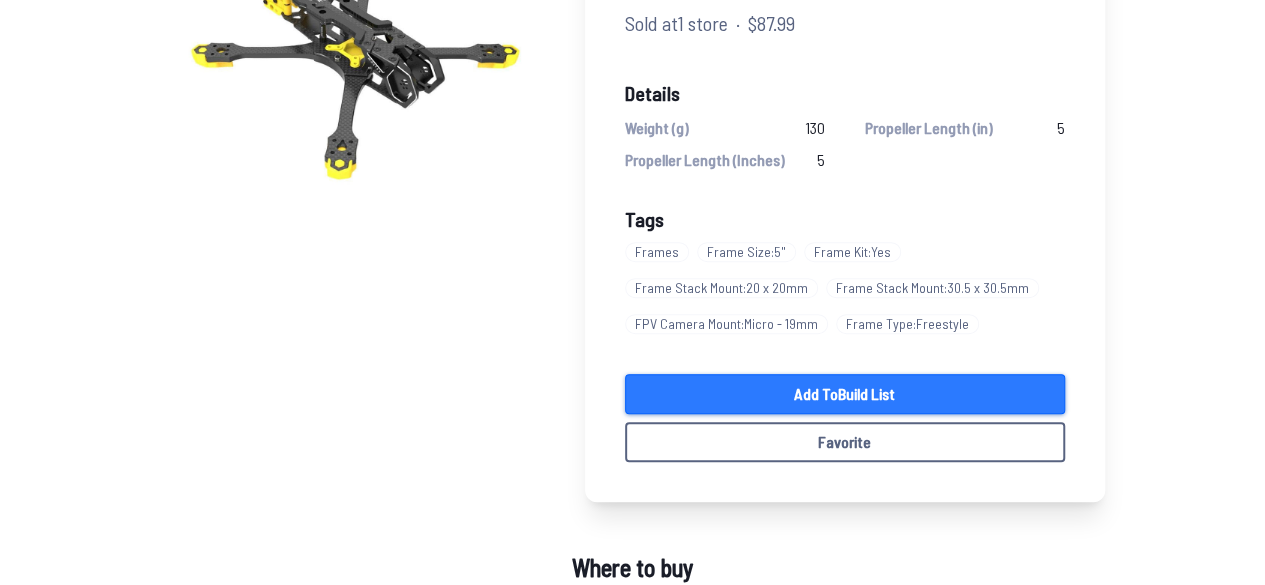 click on "Add to  Build List" at bounding box center (845, 394) 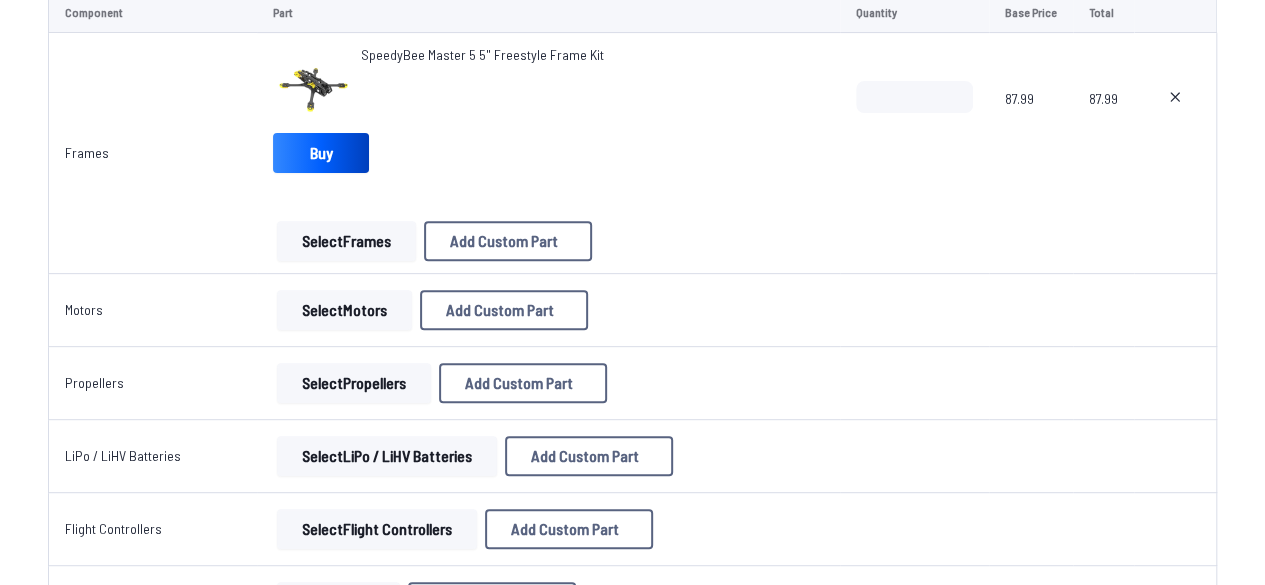 scroll, scrollTop: 300, scrollLeft: 0, axis: vertical 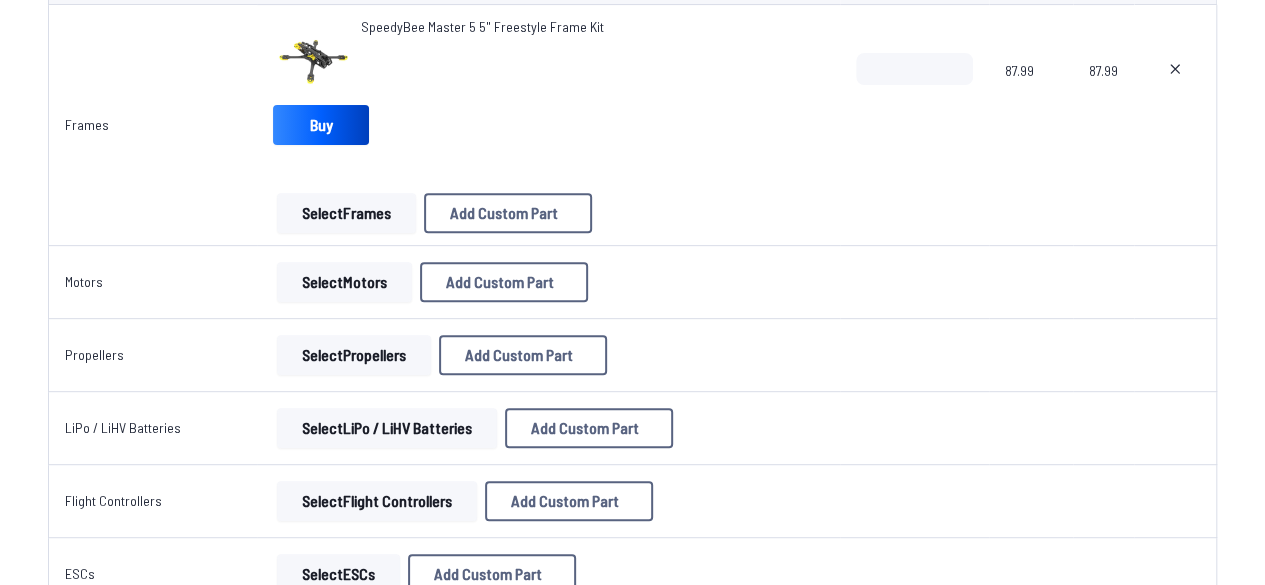 click on "Select  LiPo / LiHV Batteries" at bounding box center (387, 428) 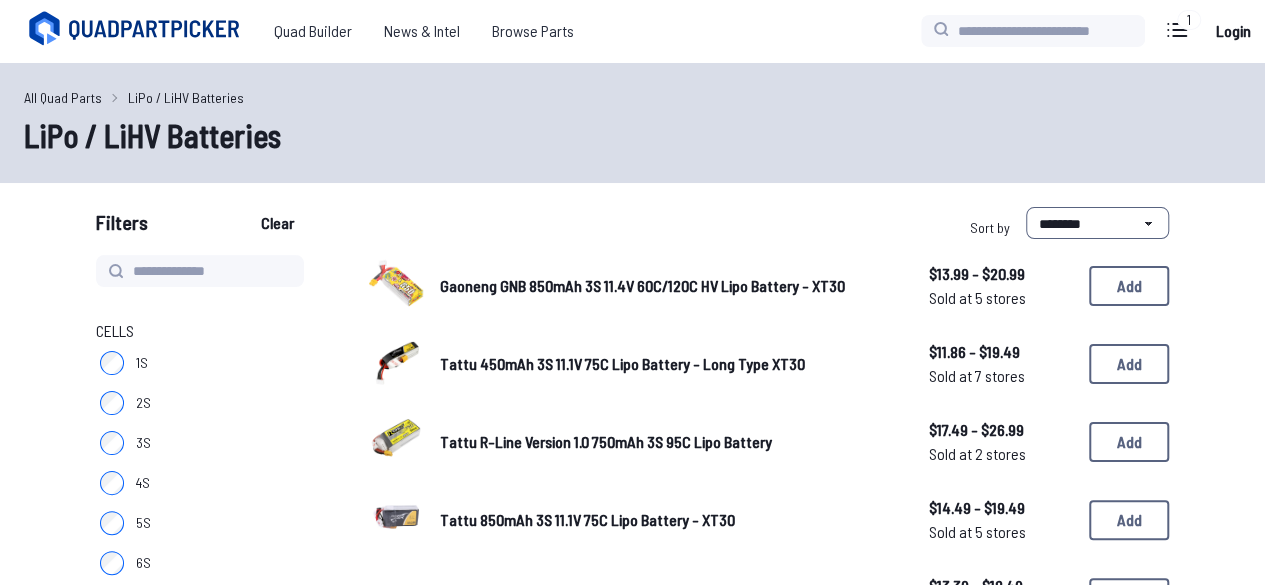 scroll, scrollTop: 0, scrollLeft: 0, axis: both 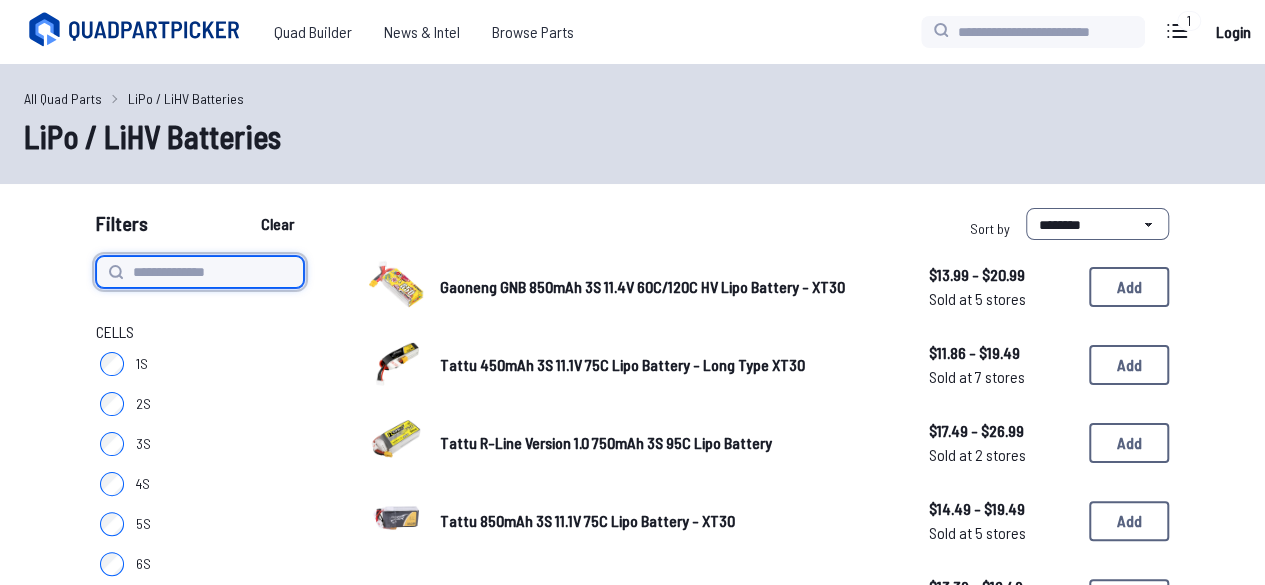click at bounding box center [200, 272] 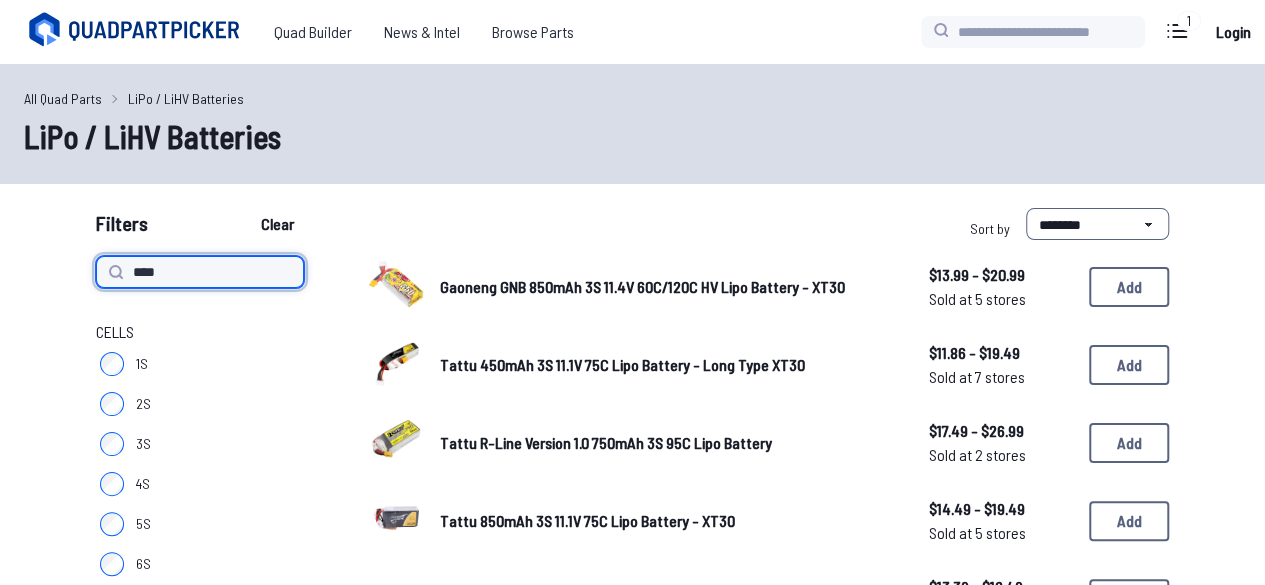 type on "****" 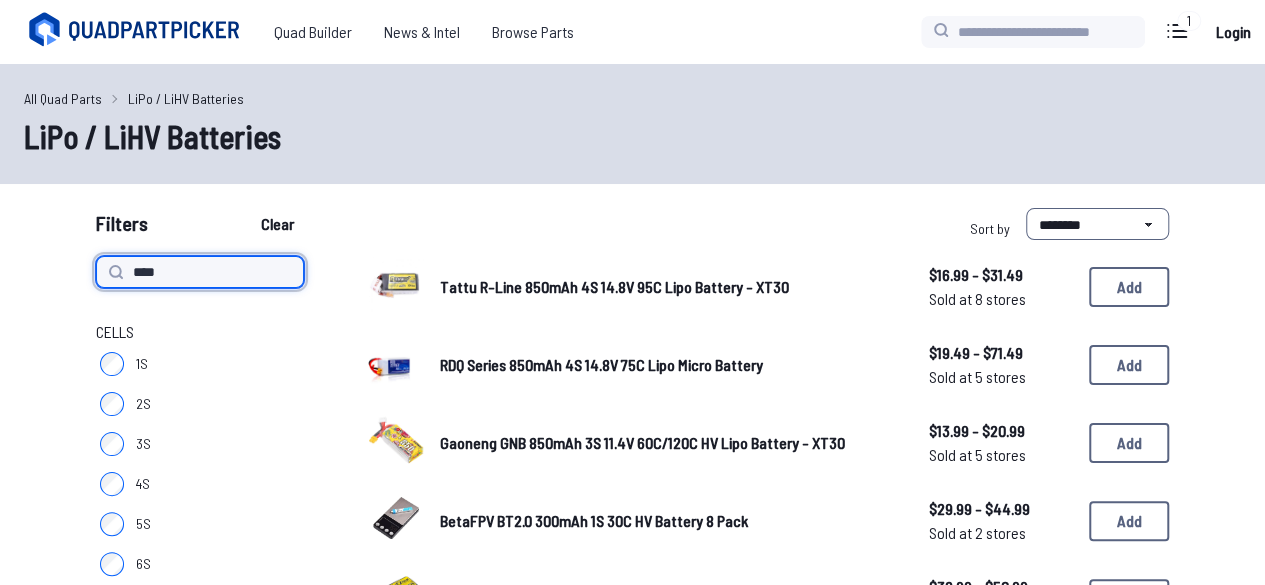 type on "****" 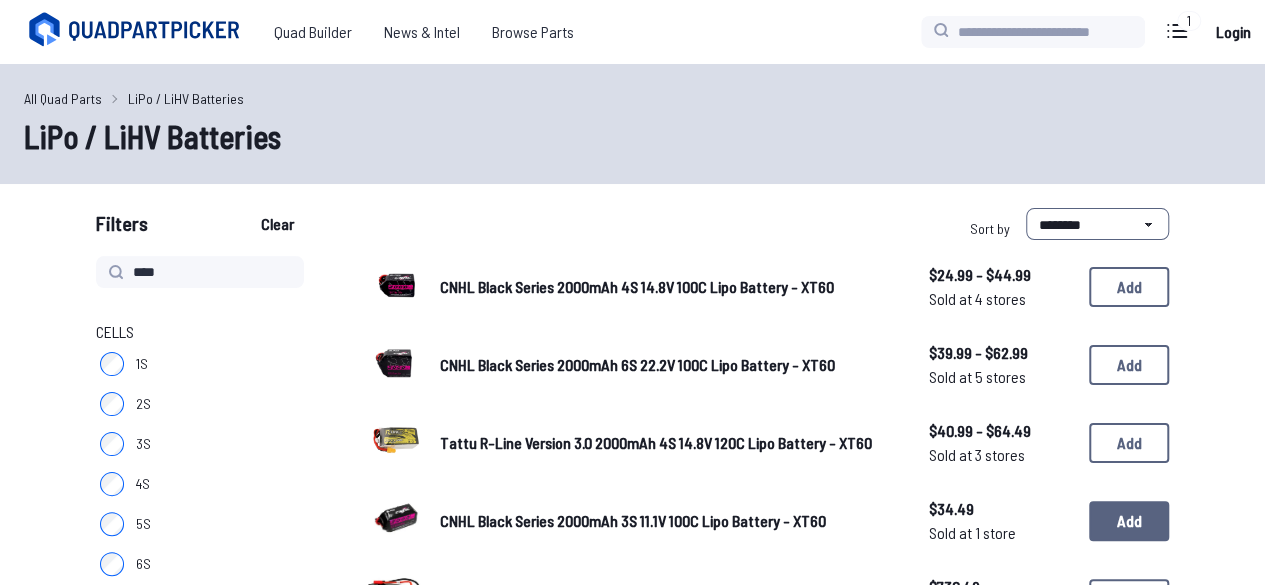 click on "Add" at bounding box center [1129, 521] 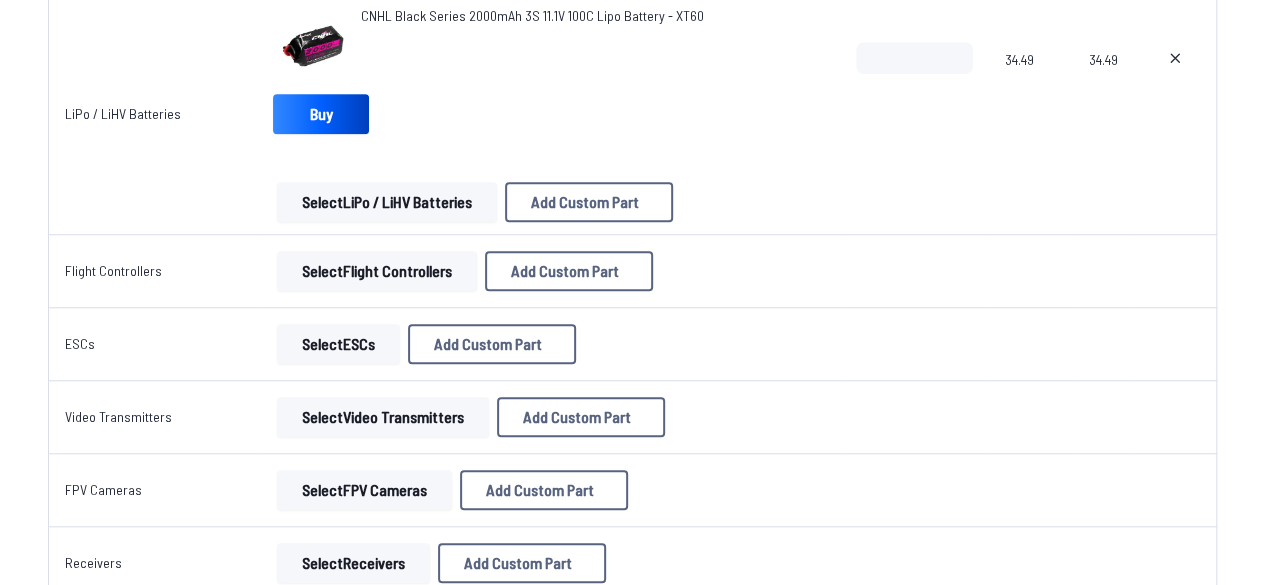 scroll, scrollTop: 700, scrollLeft: 0, axis: vertical 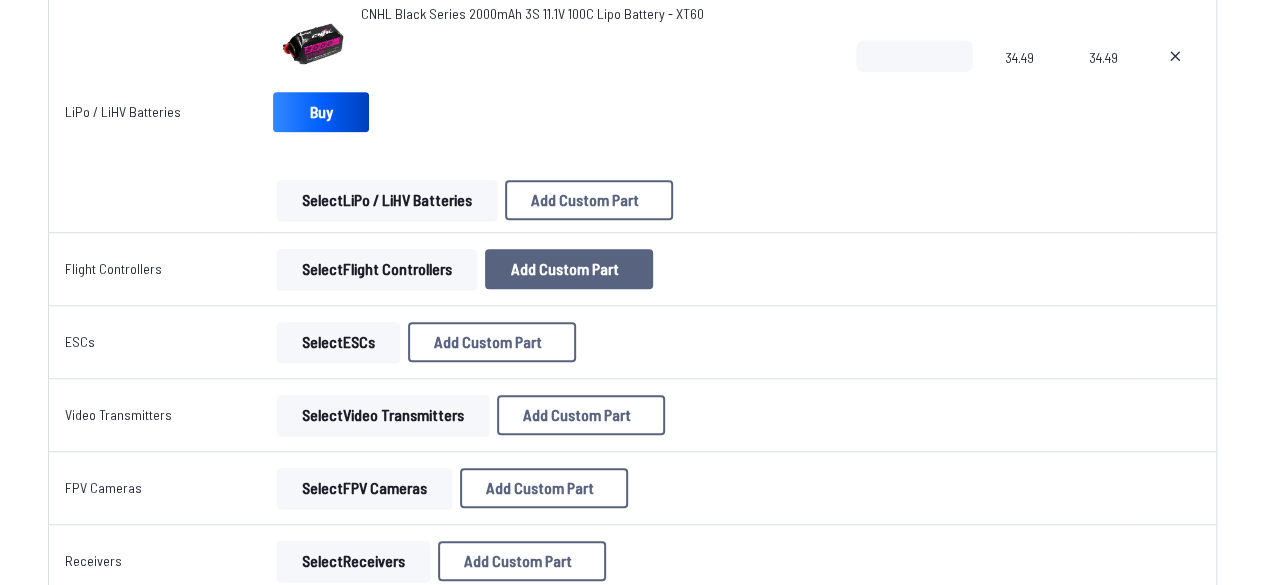 click on "Add Custom Part" at bounding box center (565, 269) 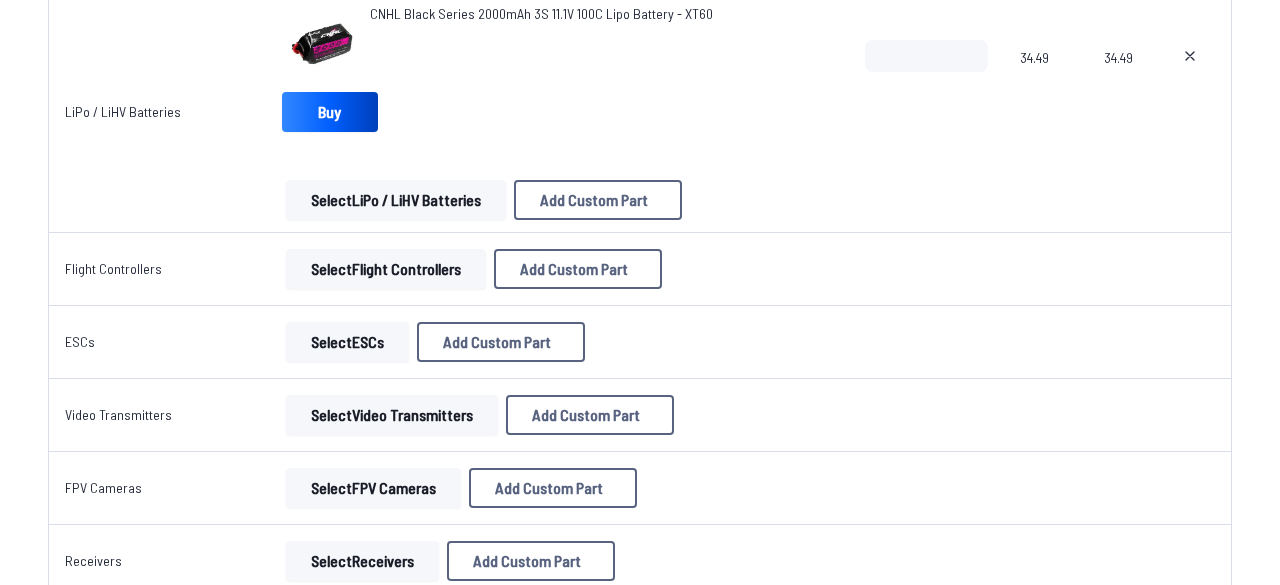 click 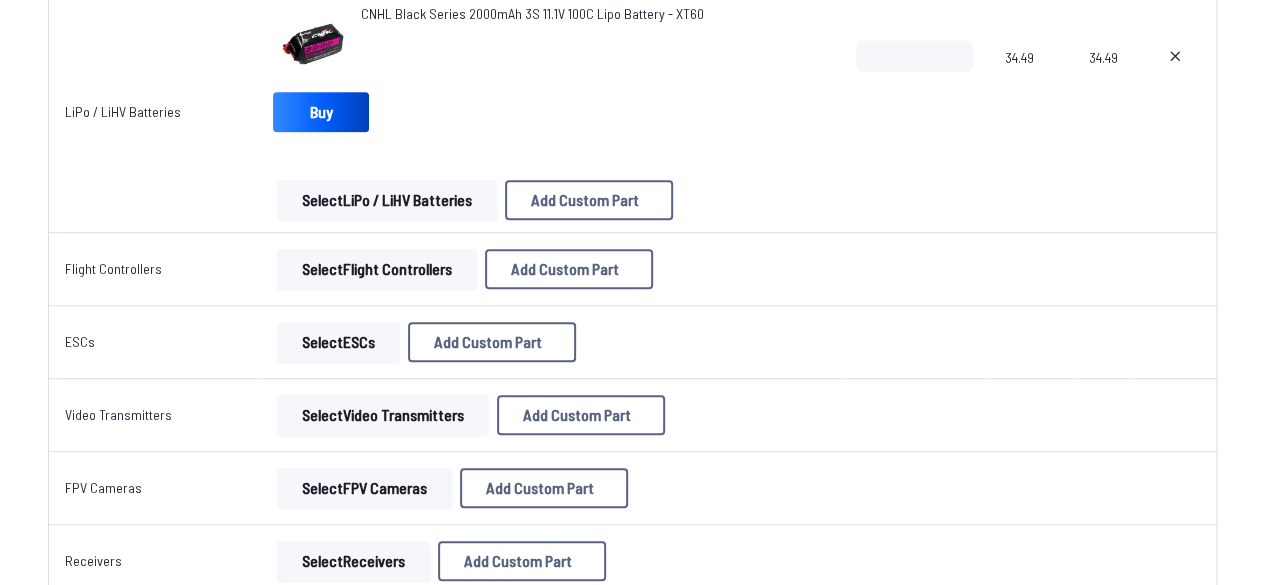 click on "Select  Flight Controllers" at bounding box center (377, 269) 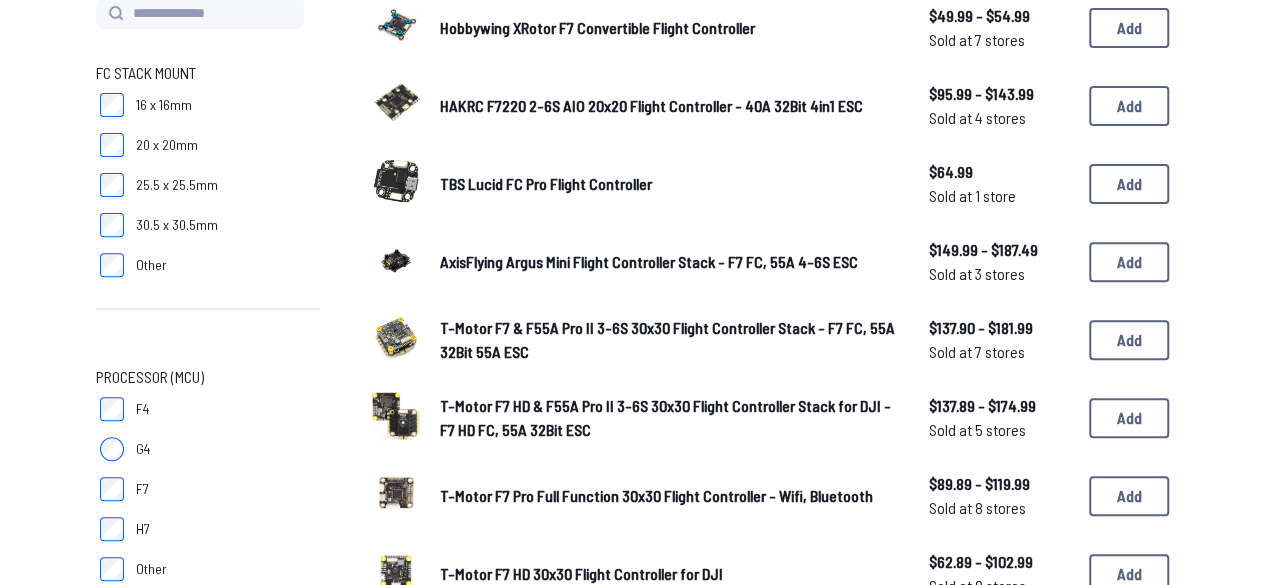 scroll, scrollTop: 300, scrollLeft: 0, axis: vertical 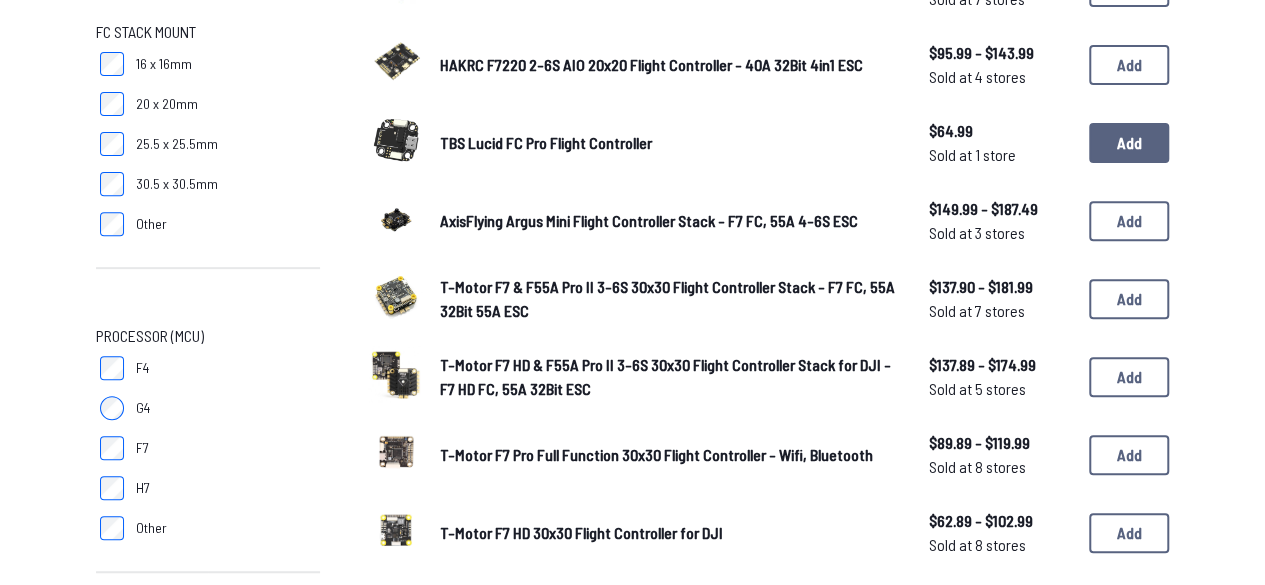 click on "Add" at bounding box center [1129, 143] 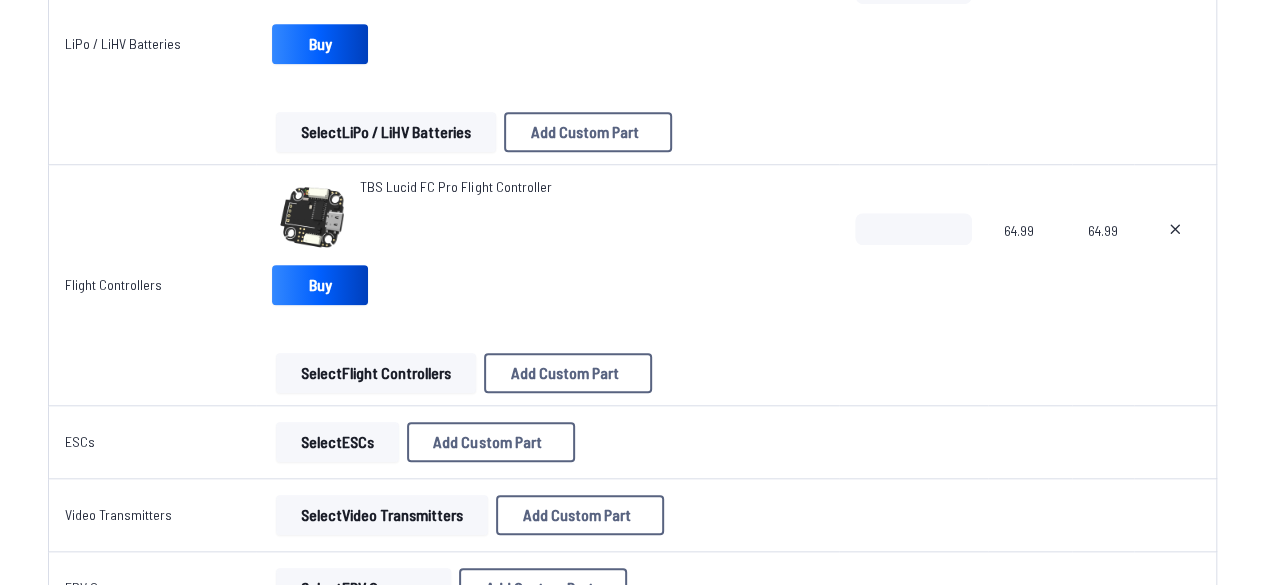 scroll, scrollTop: 800, scrollLeft: 0, axis: vertical 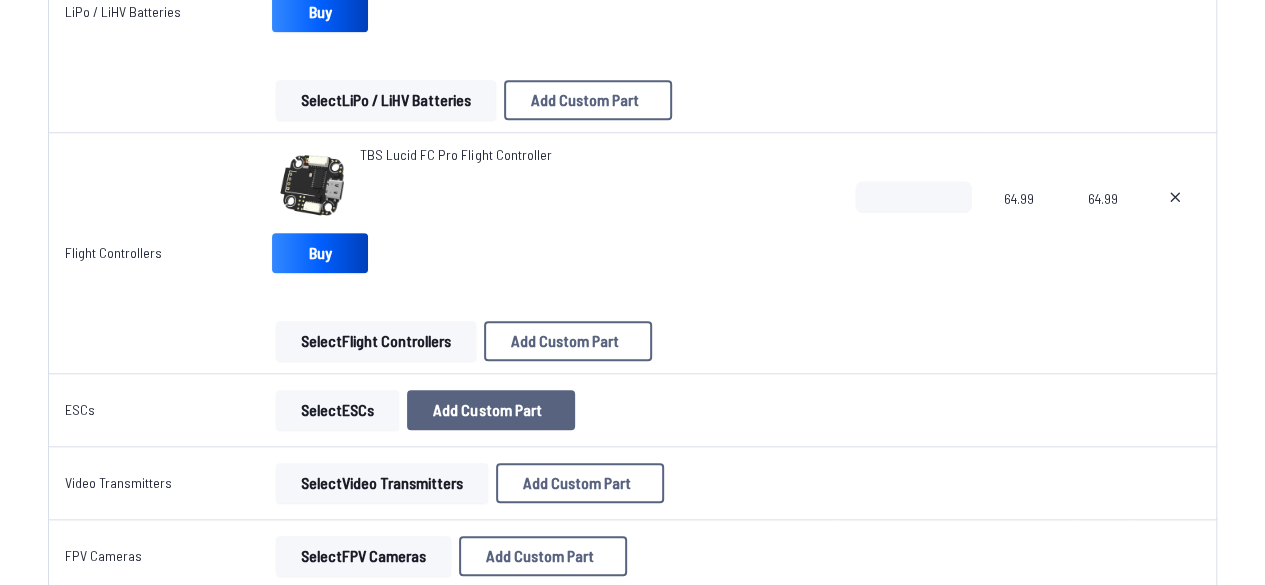 click on "Add Custom Part" at bounding box center (487, 410) 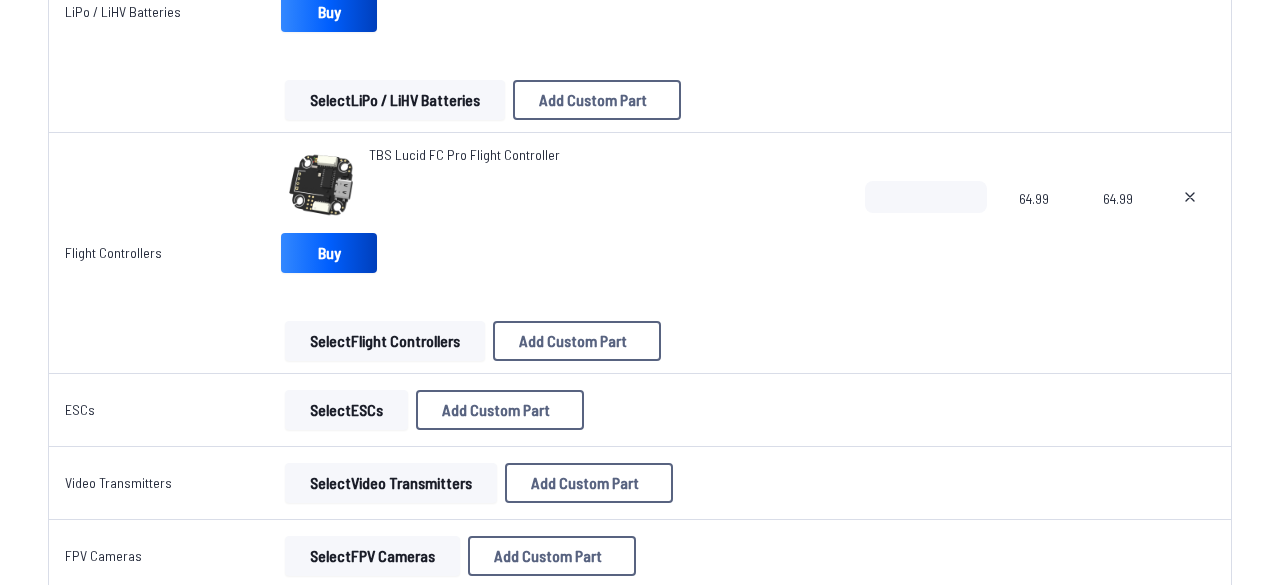 click 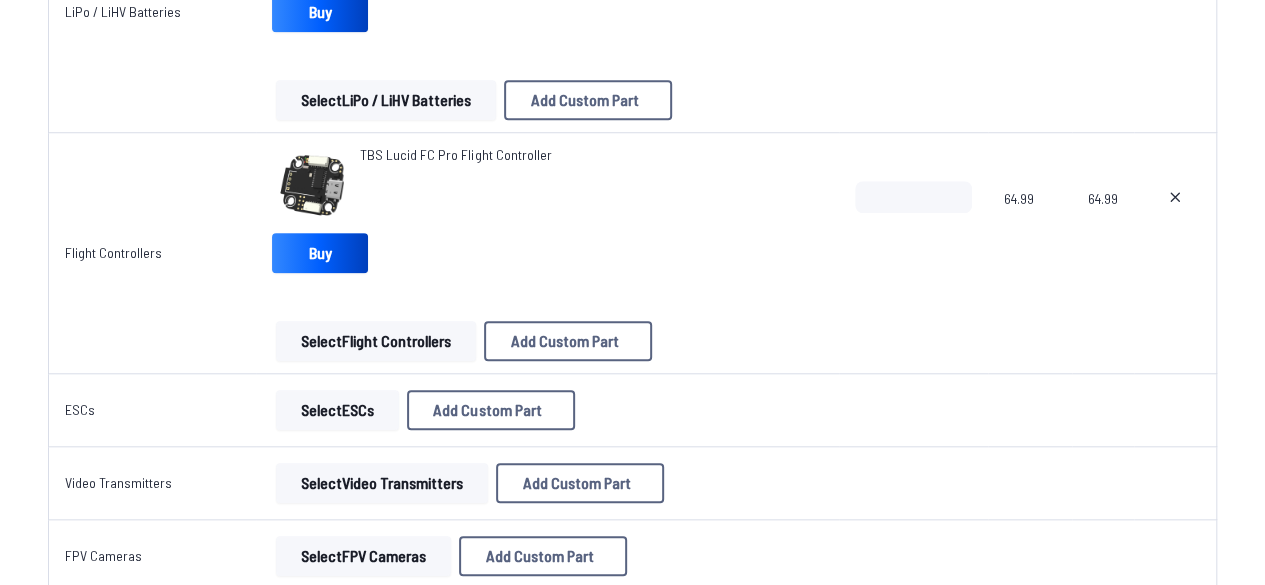 click on "Select  ESCs" at bounding box center (337, 410) 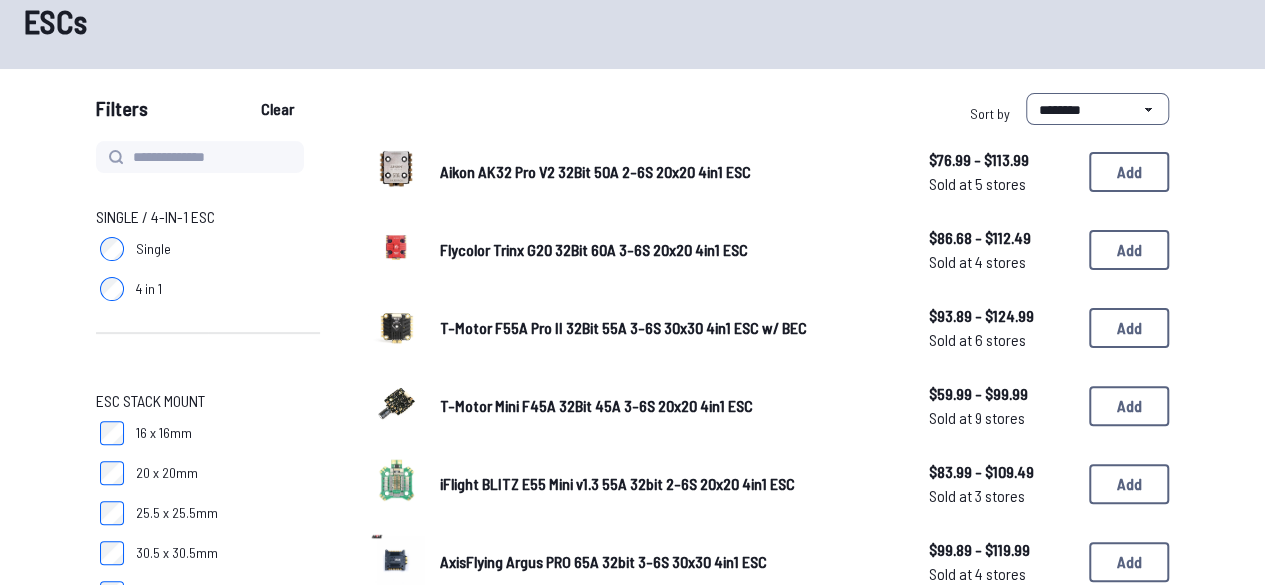 scroll, scrollTop: 200, scrollLeft: 0, axis: vertical 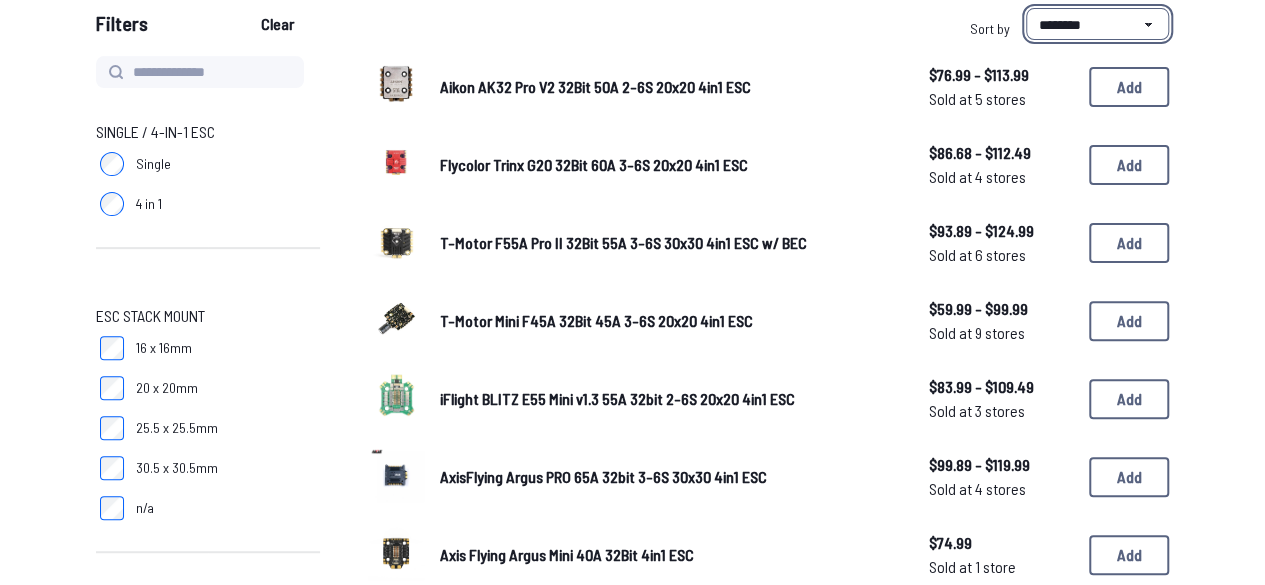 click on "**********" at bounding box center [1097, 24] 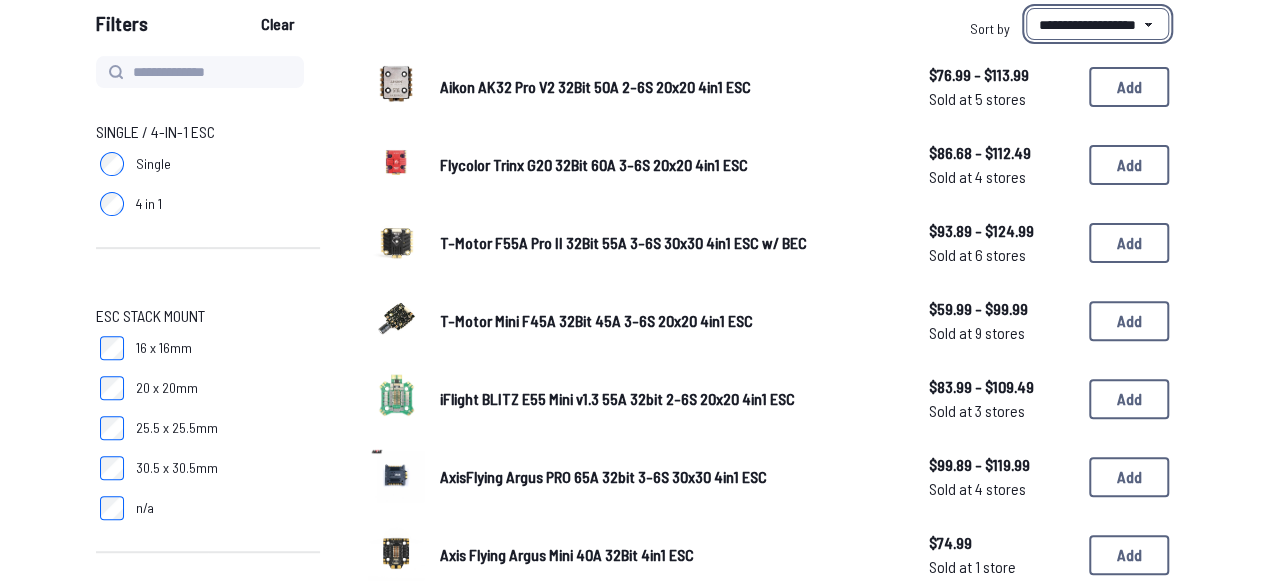 click on "**********" at bounding box center (1097, 24) 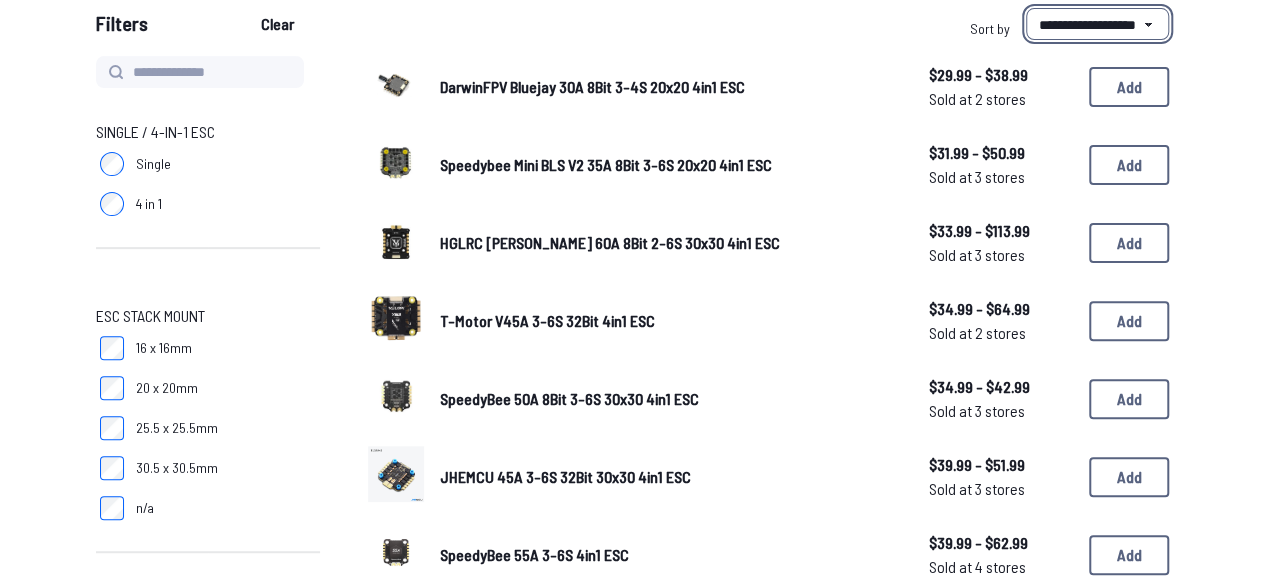 scroll, scrollTop: 0, scrollLeft: 0, axis: both 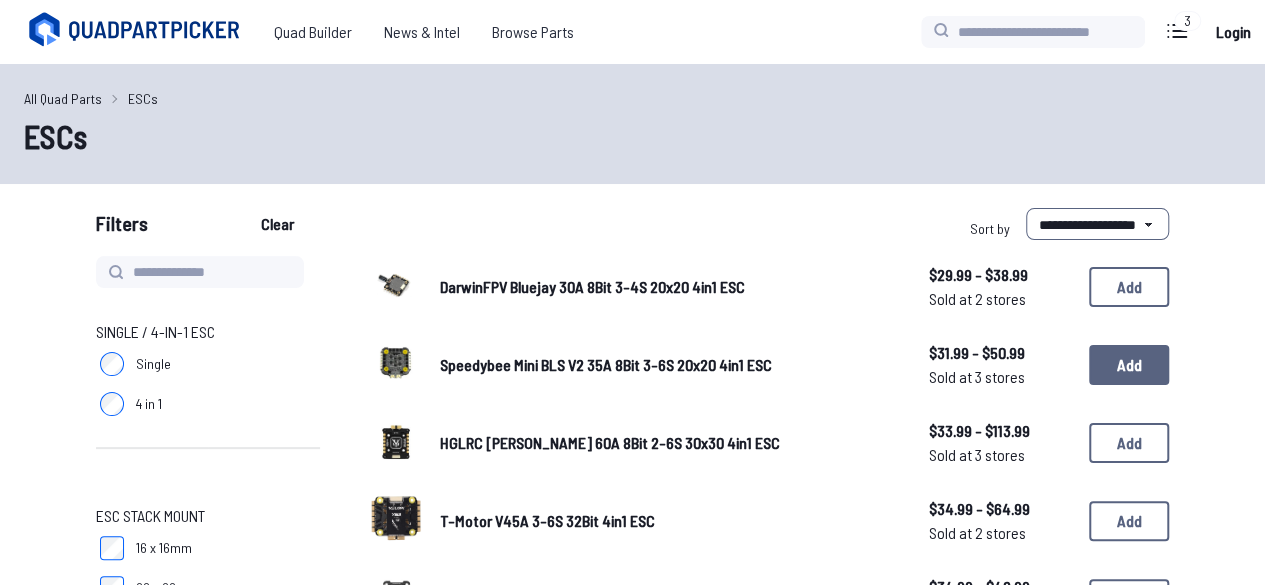 click on "Add" at bounding box center [1129, 365] 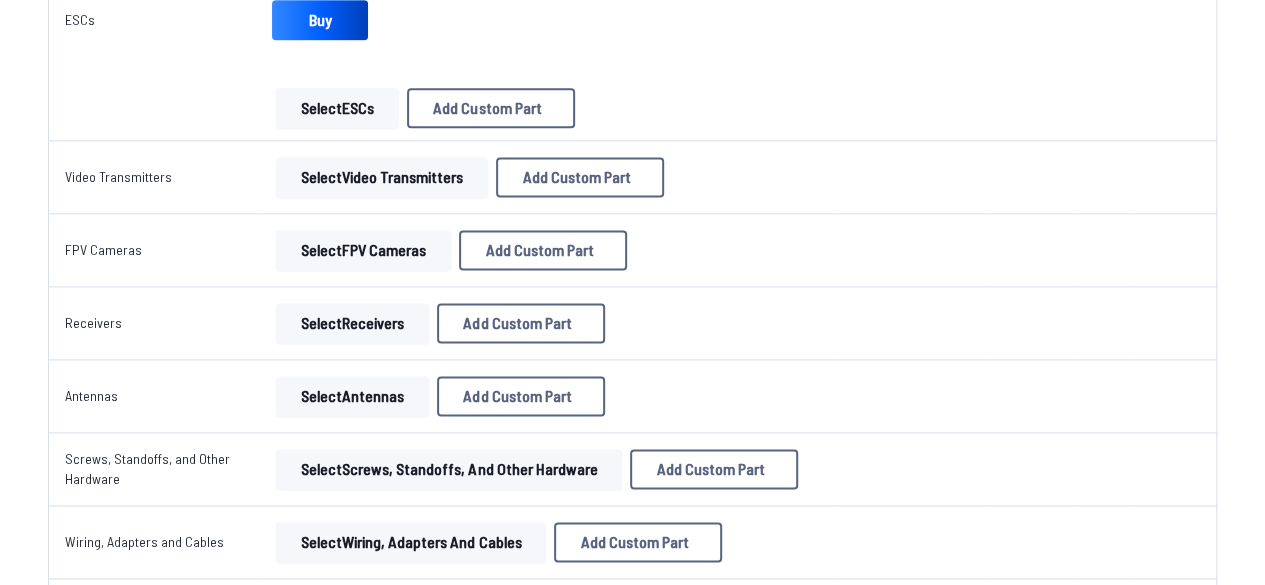 scroll, scrollTop: 1300, scrollLeft: 0, axis: vertical 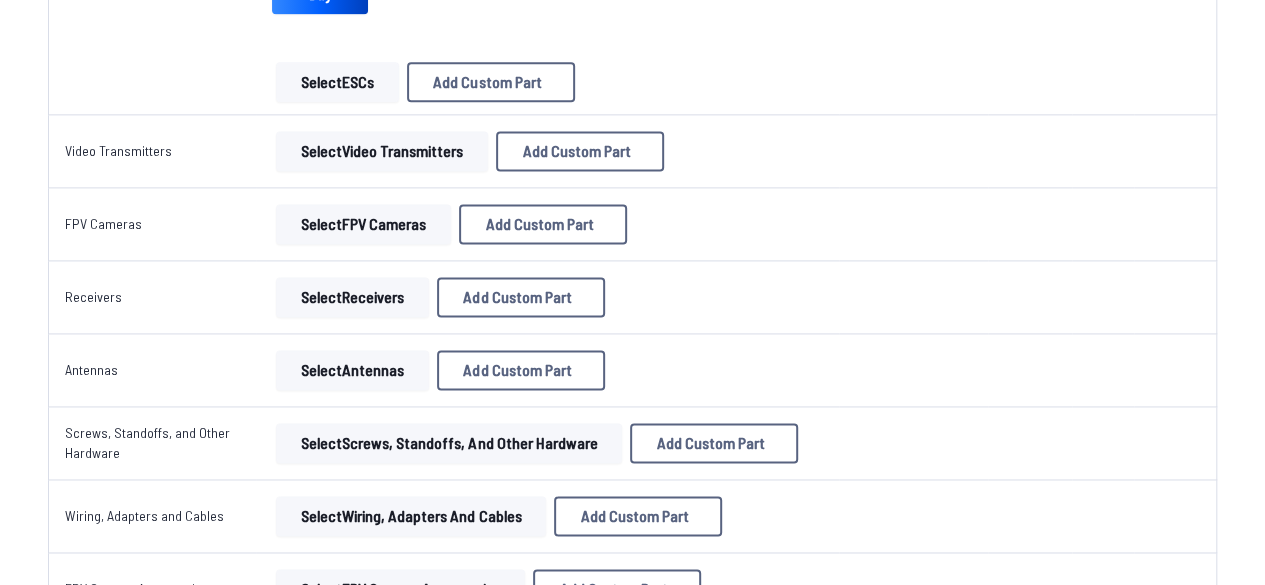 click on "Select  Receivers" at bounding box center [352, 297] 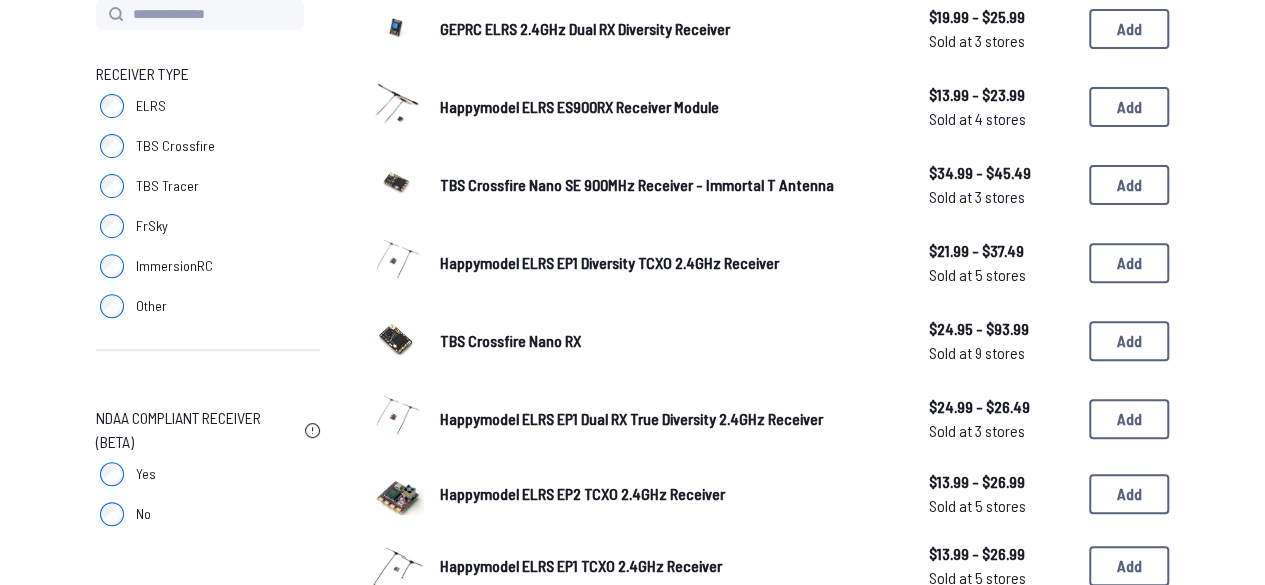 scroll, scrollTop: 300, scrollLeft: 0, axis: vertical 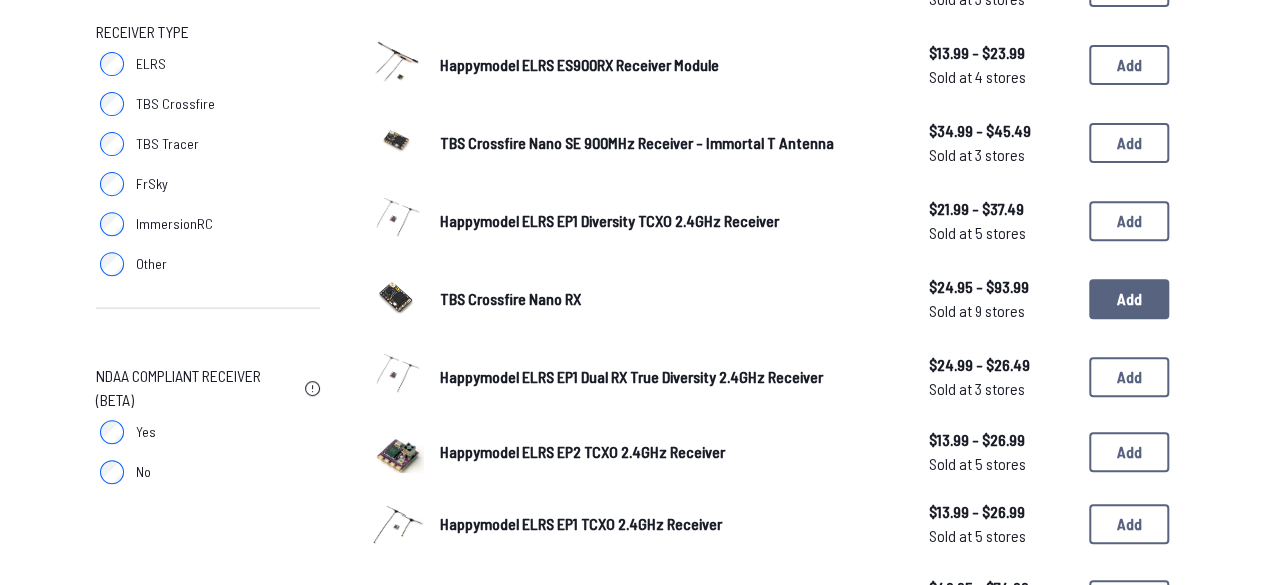 click on "Add" at bounding box center [1129, 299] 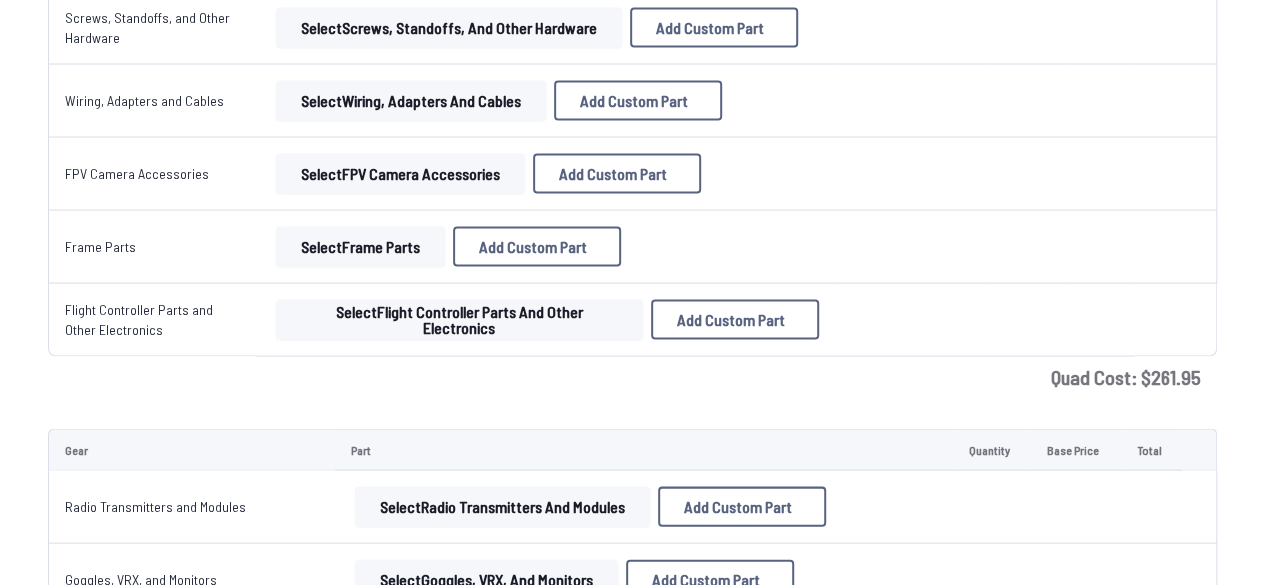 scroll, scrollTop: 1900, scrollLeft: 0, axis: vertical 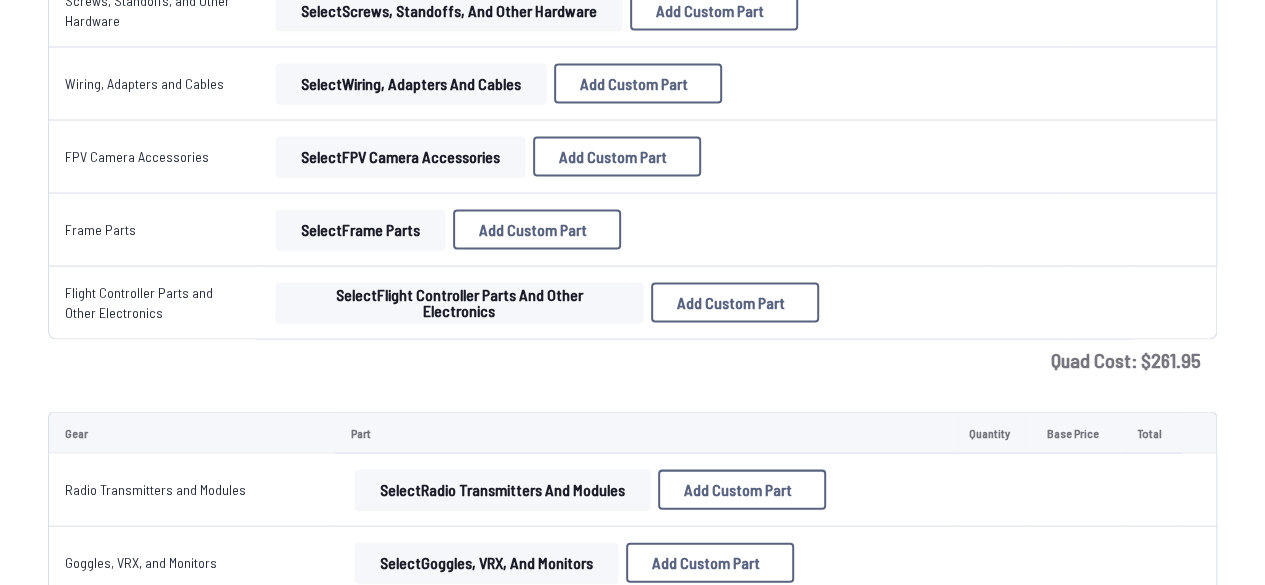 click on "Select  Flight Controller Parts and Other Electronics" at bounding box center (459, 303) 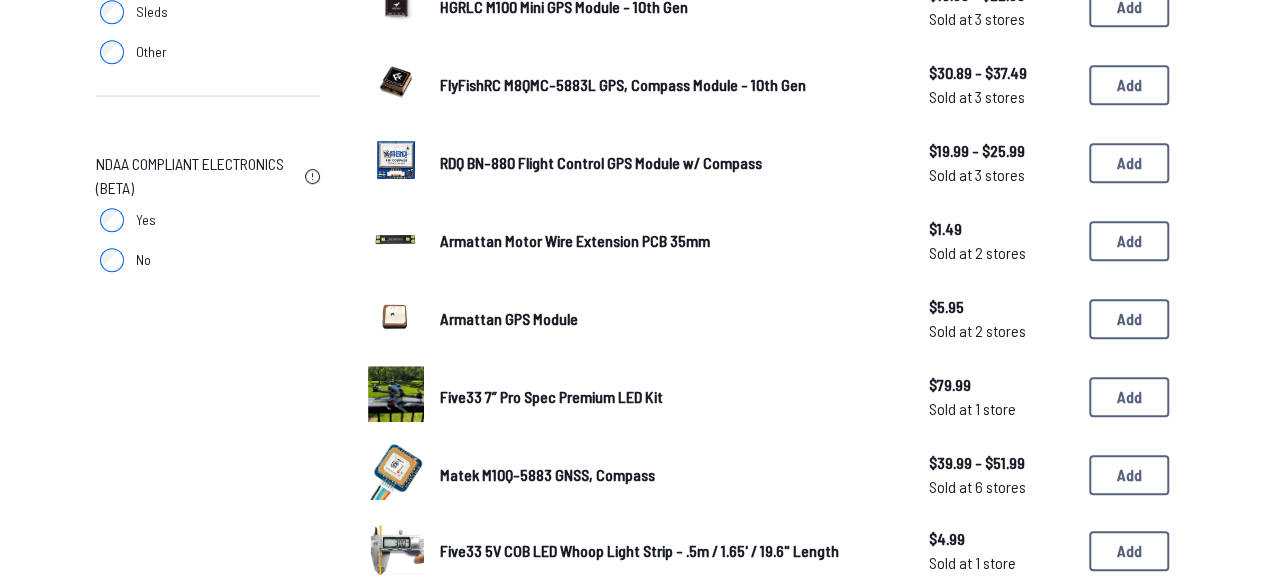 scroll, scrollTop: 600, scrollLeft: 0, axis: vertical 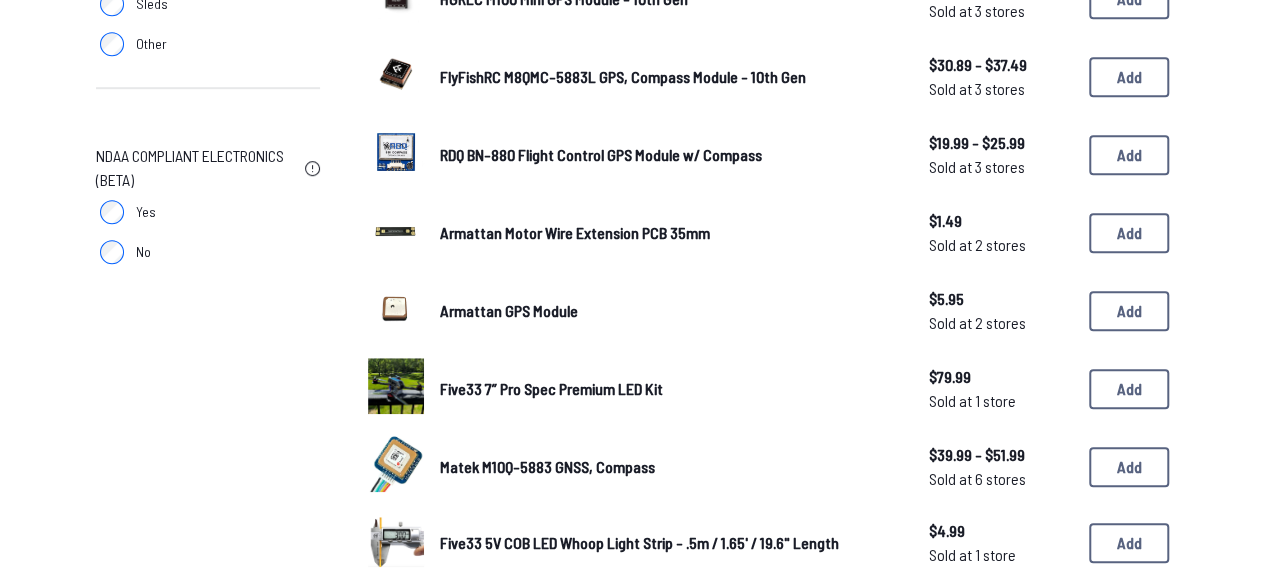 click on "Flight Controller Part Type GPS RemoteID Power Distribution Board (PDB) Battery Eliminator Circuit (BEC) Capacitors LEDs Sleds Other NDAA Compliant Electronics (Beta) Yes No ViFly Finder 2 Buzzer - Lost Drone Finder/Locater/Alarm $12.99 - $22.49 Sold at 6 stores $12.99 - $22.49 Sold at 6 stores Add NewBeeDrone M10Q Micro GPS with Compass - 10th Gen $19.99 - $25.99 Sold at 6 stores $19.99 - $25.99 Sold at 6 stores Add Foxeer GPS M10Q-250 GPS & Compass - 10th Gen $19.89 - $25.99 Sold at 3 stores $19.89 - $25.99 Sold at 3 stores Add iFlight BLITZ Mini M10 GPS, Compass V2 $39.99 - $59.99 Sold at 4 stores $39.99 - $59.99 Sold at 4 stores Add HGRLC M100 Mini GPS Module - 10th Gen $15.99 - $22.99 Sold at 3 stores $15.99 - $22.99 Sold at 3 stores Add FlyFishRC M8QMC-5883L GPS, Compass Module - 10th Gen $30.89 - $37.49 Sold at 3 stores $30.89 - $37.49 Sold at 3 stores Add RDQ BN-880 Flight Control GPS Module w/ Compass $19.99 - $25.99 Sold at 3 stores $19.99 - $25.99 Sold at 3 stores Add $1.49 Sold at 2 stores $1.49 1" at bounding box center [632, 460] 